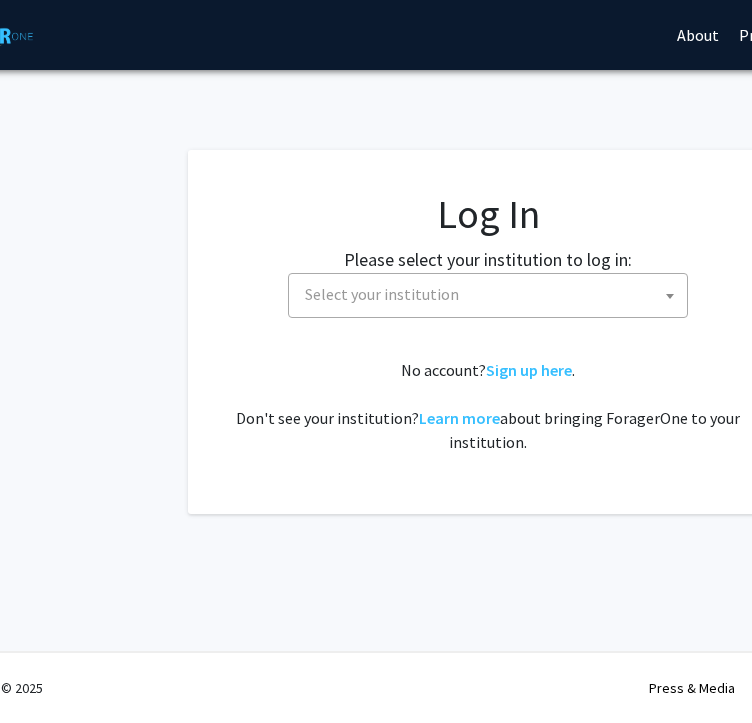 scroll, scrollTop: 0, scrollLeft: 184, axis: horizontal 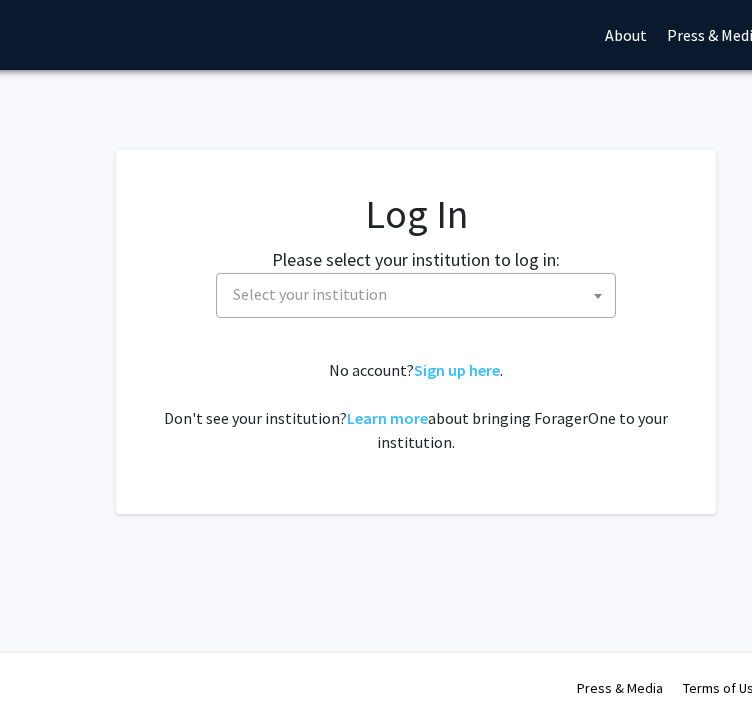 click on "Select your institution" at bounding box center [420, 294] 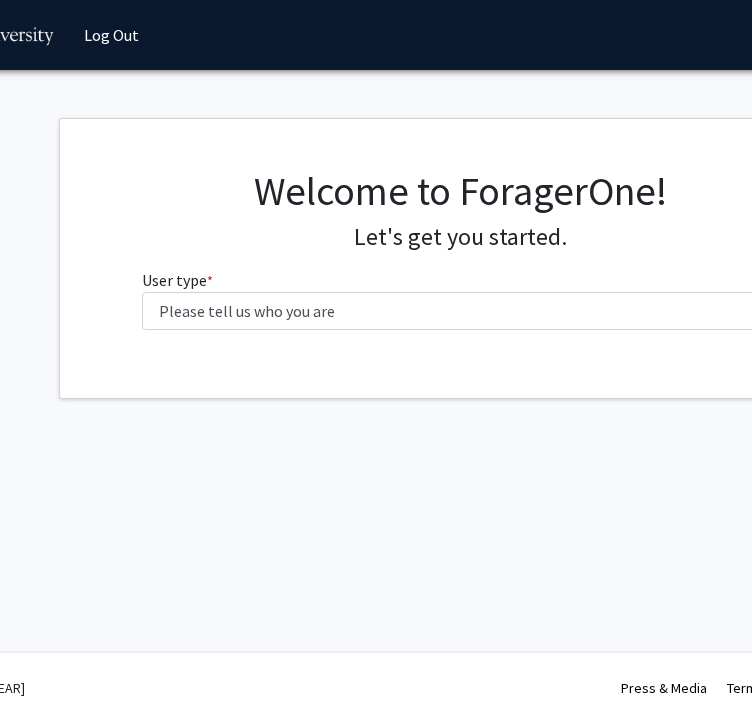 scroll, scrollTop: 0, scrollLeft: 227, axis: horizontal 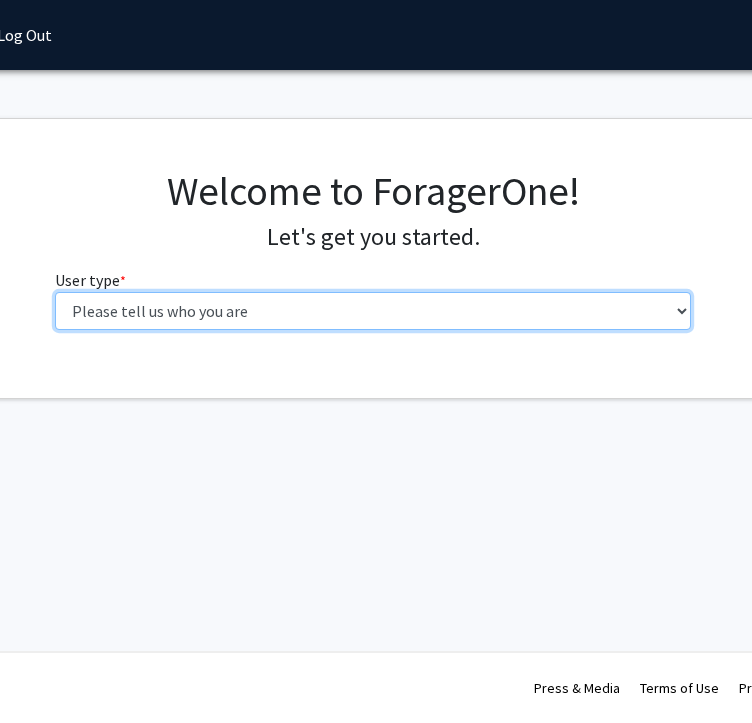 click on "Please tell us who you are  Undergraduate Student   Master's Student   Doctoral Candidate (PhD, MD, DMD, PharmD, etc.)   Postdoctoral Researcher / Research Staff / Medical Resident / Medical Fellow   Faculty   Administrative Staff" at bounding box center [373, 311] 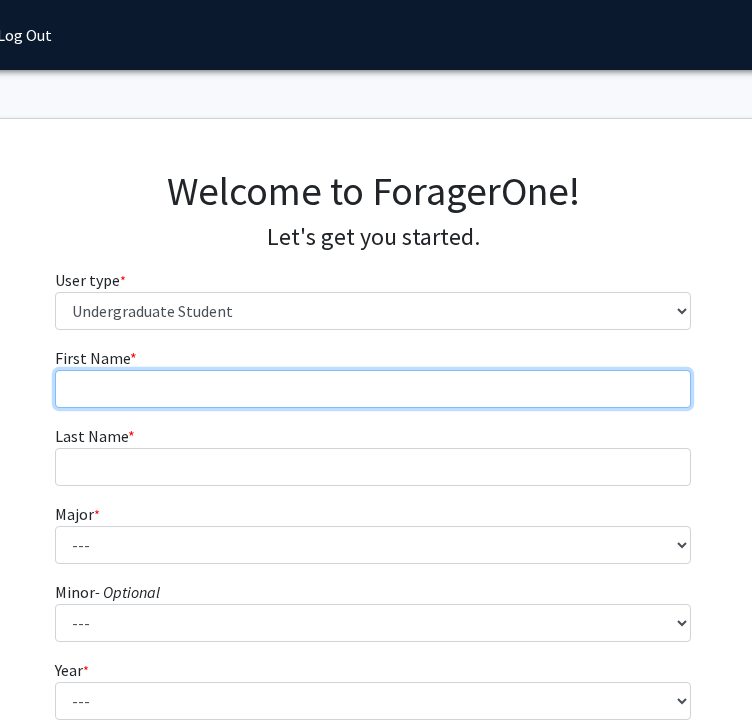 click on "First Name * required" at bounding box center (373, 389) 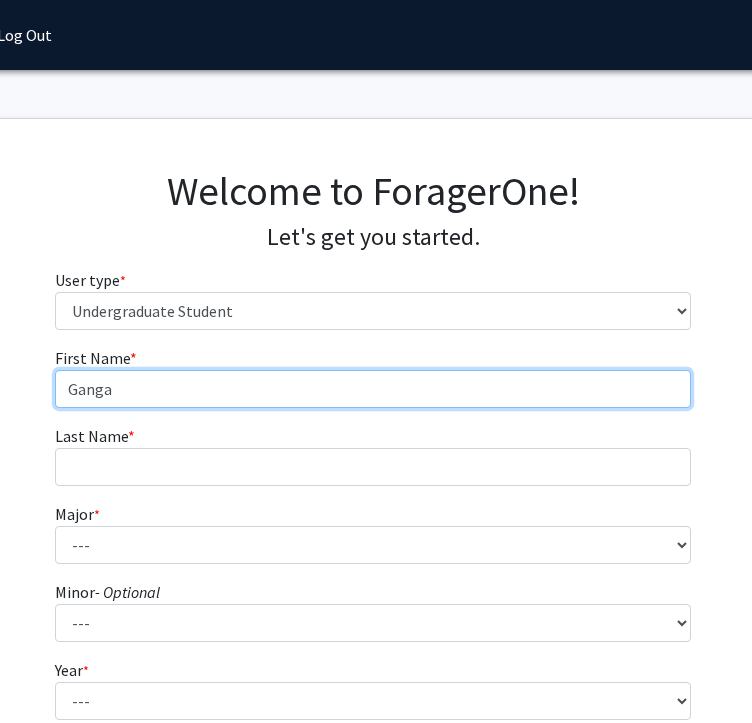 type on "Ganga" 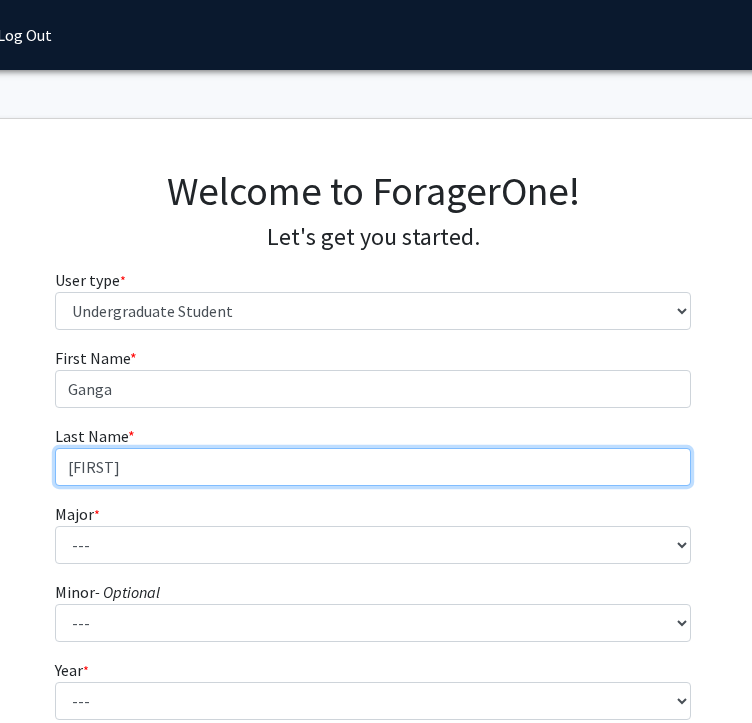 type on "[FIRST]" 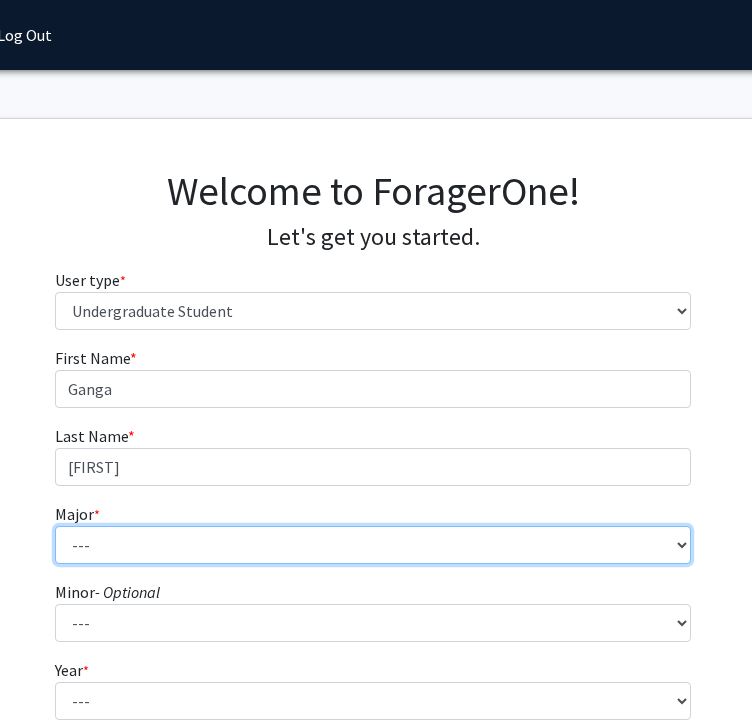 click on "---  Accounting   American Studies   Anthropology   Apparel Design & Product Development   Apparel Merchandising   Applied Mathematics   Arabic and Middle East Studies   Art History   Asian Studies   Astronomy   Astrophysics   Aviation Administration   Aviation Sciences   Biochemistry   Bioinformatics   Biology   Business Fellows   Chemistry   Child and Family Studies   Choral Music   Church Music   Classics   Communication   Communication Sciences and Disorders   Composition   Computer Engineering   Computer Science   Computer Science Fellows   Cybersecurity   Data Science   Earth Science   Economics   Education - Elementary Education   Education - Middle Grade English, Language Arts, and Reading   Education - Middle Grade Mathematics   Education - Middle Grade Science   Education - Middle Grade Social Studies   Education - Secondary English, Language Arts, and Reading   Education - Secondary Life Science   Education - Secondary Mathematics   Education - Secondary Physical Sciences   Engineering   English" at bounding box center [373, 545] 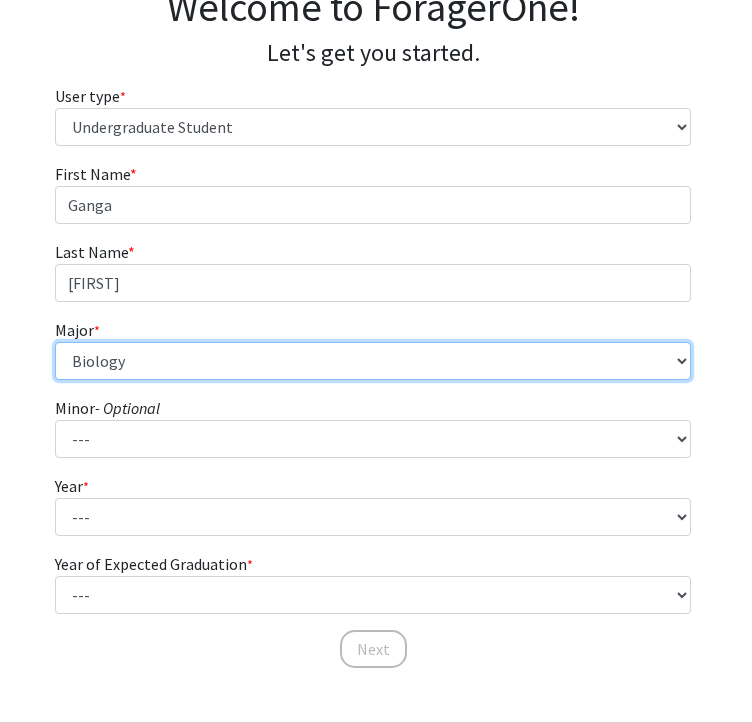 scroll, scrollTop: 210, scrollLeft: 227, axis: both 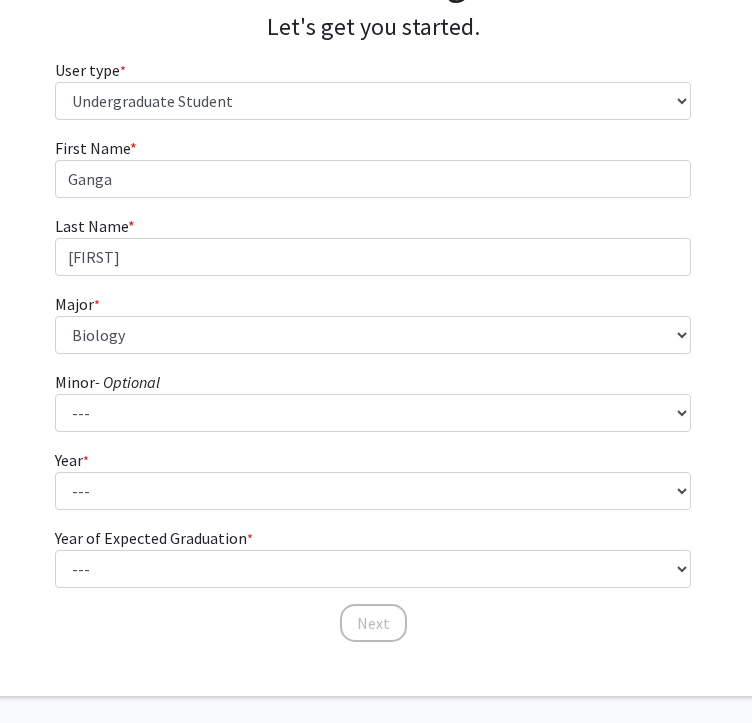 click on "Year  * required ---  First-year   Sophomore   Junior   Senior   Postbaccalaureate Certificate" at bounding box center (373, 479) 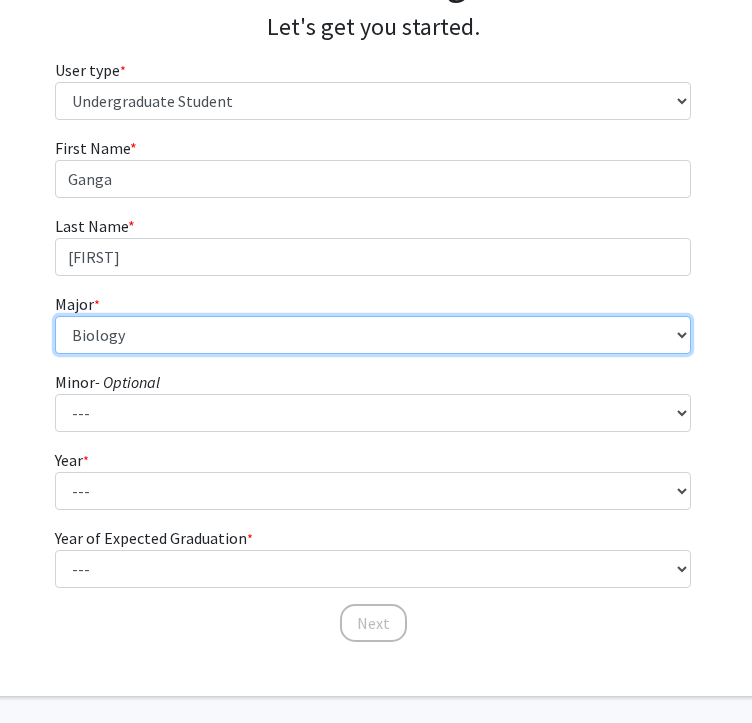 click on "---  Accounting   American Studies   Anthropology   Apparel Design & Product Development   Apparel Merchandising   Applied Mathematics   Arabic and Middle East Studies   Art History   Asian Studies   Astronomy   Astrophysics   Aviation Administration   Aviation Sciences   Biochemistry   Bioinformatics   Biology   Business Fellows   Chemistry   Child and Family Studies   Choral Music   Church Music   Classics   Communication   Communication Sciences and Disorders   Composition   Computer Engineering   Computer Science   Computer Science Fellows   Cybersecurity   Data Science   Earth Science   Economics   Education - Elementary Education   Education - Middle Grade English, Language Arts, and Reading   Education - Middle Grade Mathematics   Education - Middle Grade Science   Education - Middle Grade Social Studies   Education - Secondary English, Language Arts, and Reading   Education - Secondary Life Science   Education - Secondary Mathematics   Education - Secondary Physical Sciences   Engineering   English" at bounding box center (373, 335) 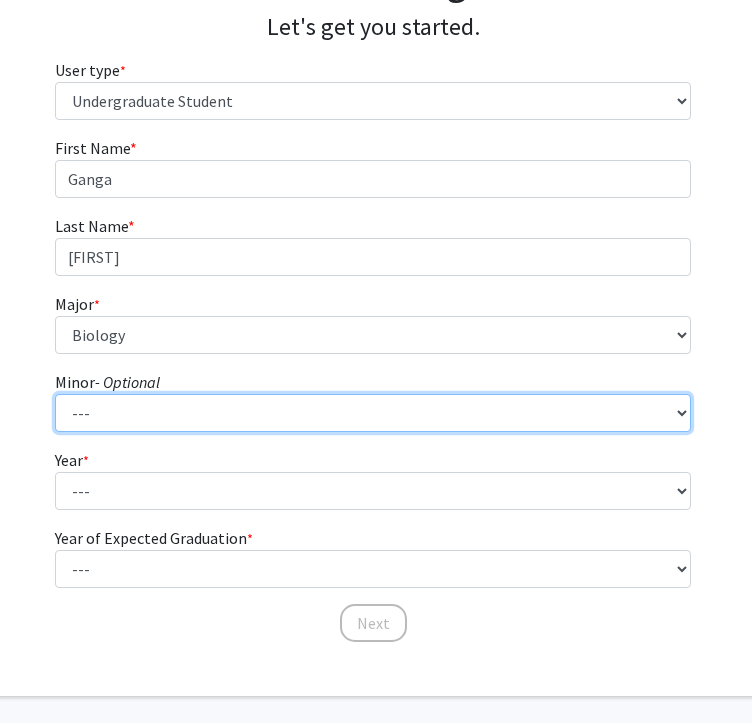 click on "---  Advertising   American Sign Language   American Studies   Anthropology   Apparel Merchandising   Arabic   Archaeology   Art History   Asian Studies   Astronomy   Astrophysics   Biochemistry   Business Administration   Chemistry   Child and Family Studies   Chinese   Church Music   Civic Interfaith Studies   Classics   Computer Science   Corporate Communication   Creative Writing   Criminal Justice   Dance   Data Science   Earth Science   Economics   Education Concentration for Biology Majors   Education Concentration for Health Science Studies Majors   Education Concentration for History Majors   Education Concentration for Math Majors   Educational Psychology   Engineering   English   Entrepreneurship and Corporate Innovation   Environmental Humanities   Environmental Studies   Ethnic Studies   Family & Consumer Sciences   Film and Digital Media   Film Theory and Criticism   Forensic Science   French   Geosciences   German   Gerontology   Great Texts of the Western Tradition   Greek   History   Italian" at bounding box center [373, 413] 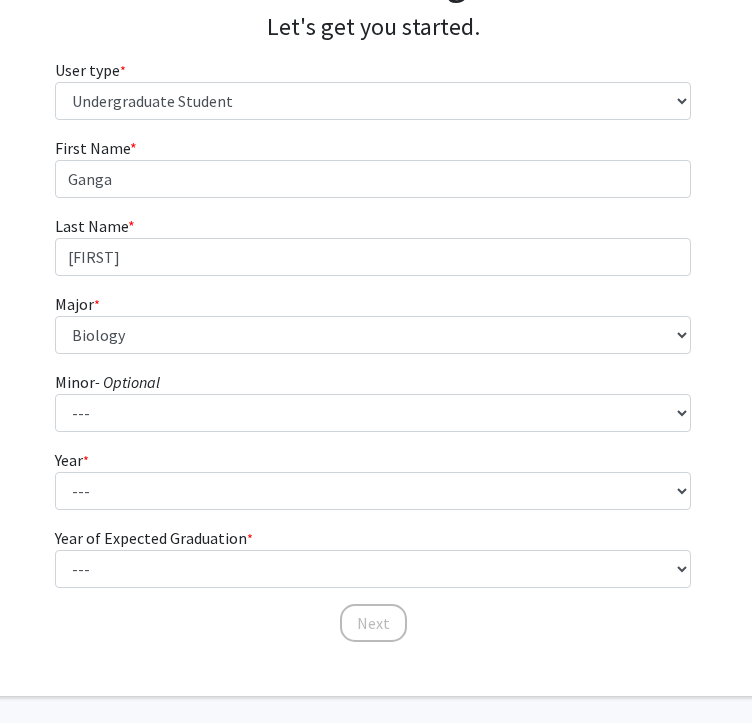 click on "Year  * required ---  First-year   Sophomore   Junior   Senior   Postbaccalaureate Certificate" at bounding box center [373, 479] 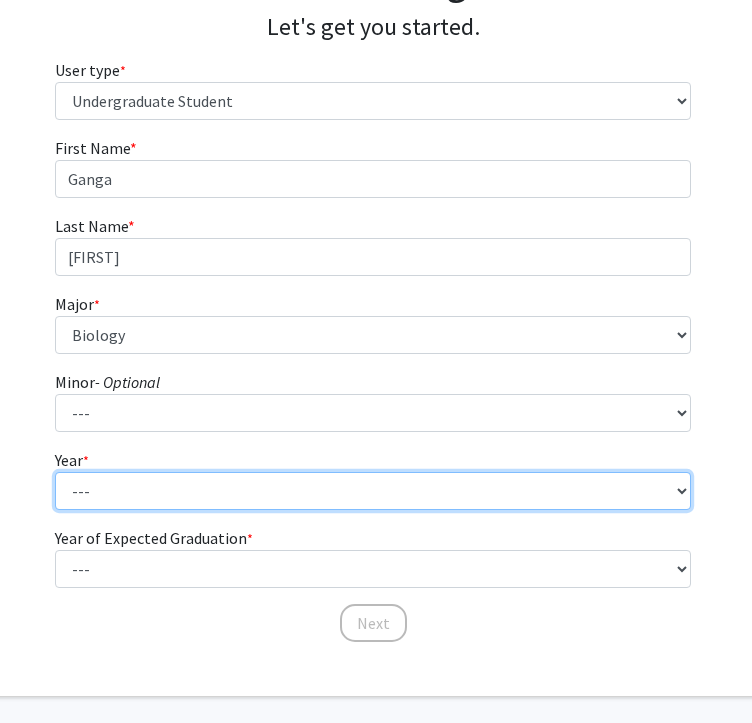 click on "---  First-year   Sophomore   Junior   Senior   Postbaccalaureate Certificate" at bounding box center [373, 491] 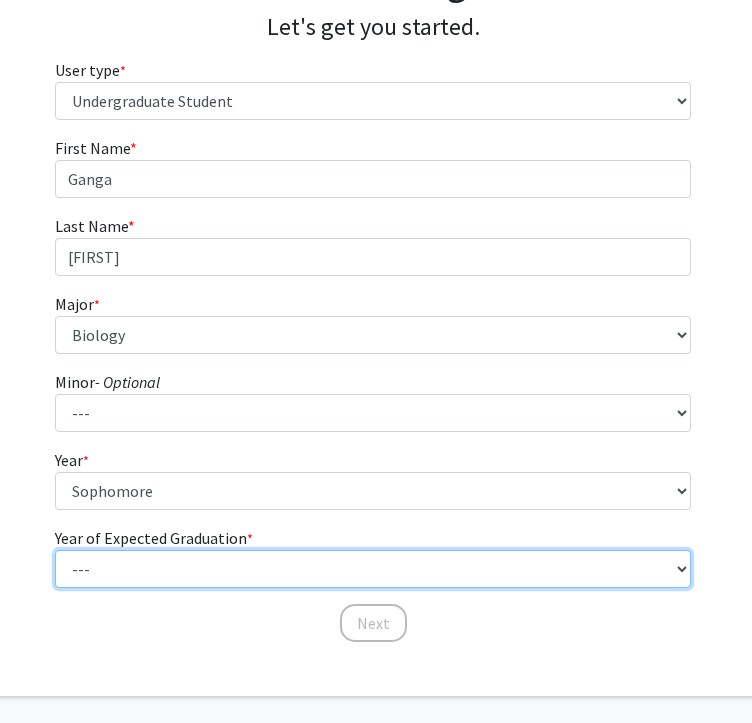 click on "---  2025   2026   2027   2028   2029   2030   2031   2032   2033   2034" at bounding box center (373, 569) 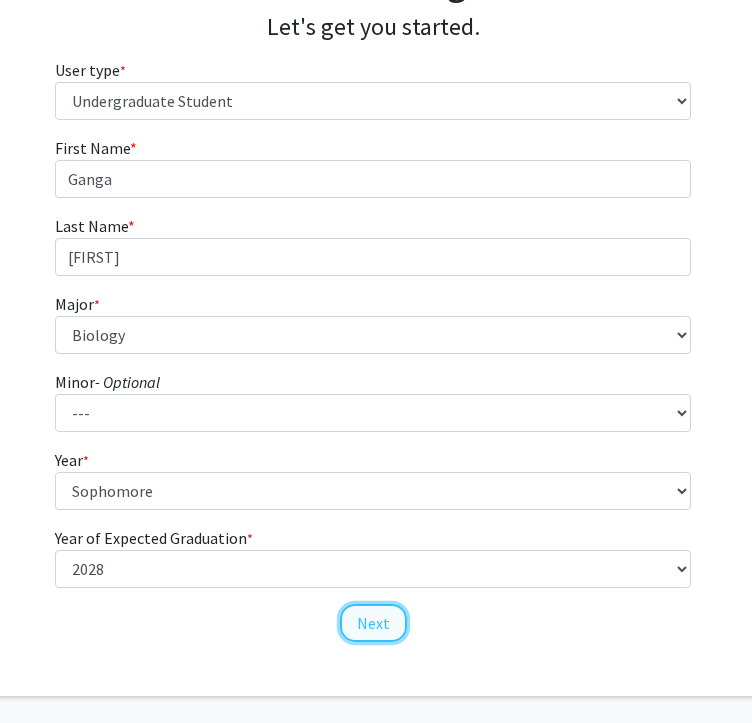 click on "Next" at bounding box center [373, 623] 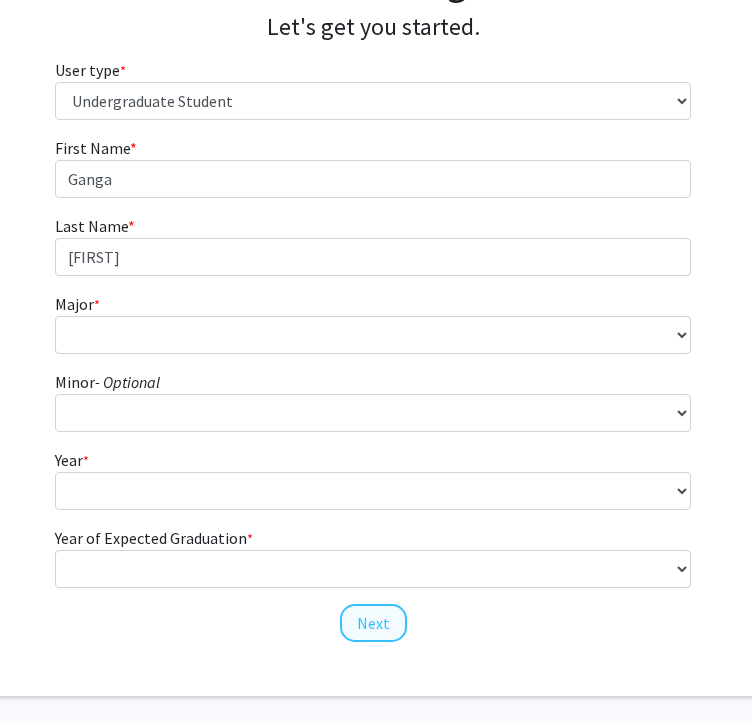 scroll, scrollTop: 0, scrollLeft: 227, axis: horizontal 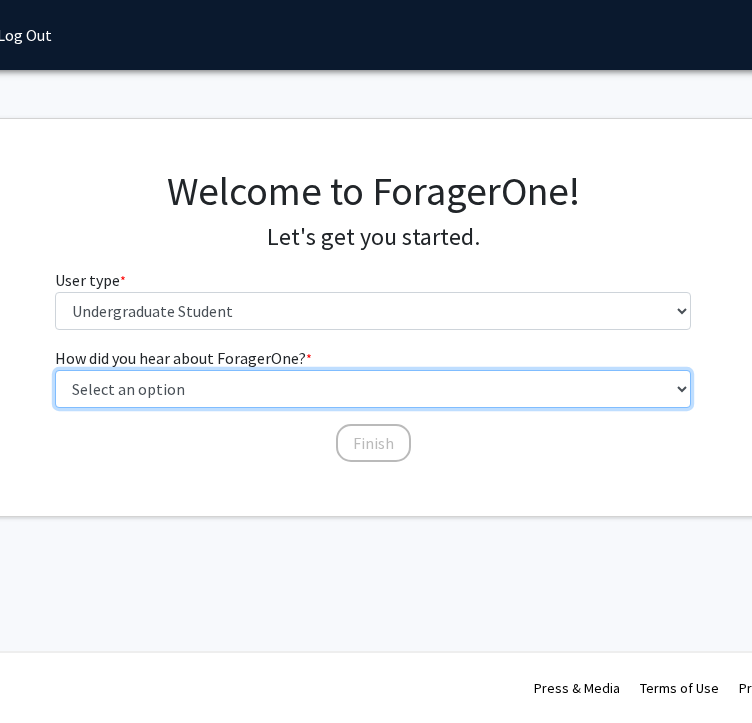 click on "Select an option  Peer/student recommendation   Faculty/staff recommendation   University website   University email or newsletter   Other" at bounding box center (373, 389) 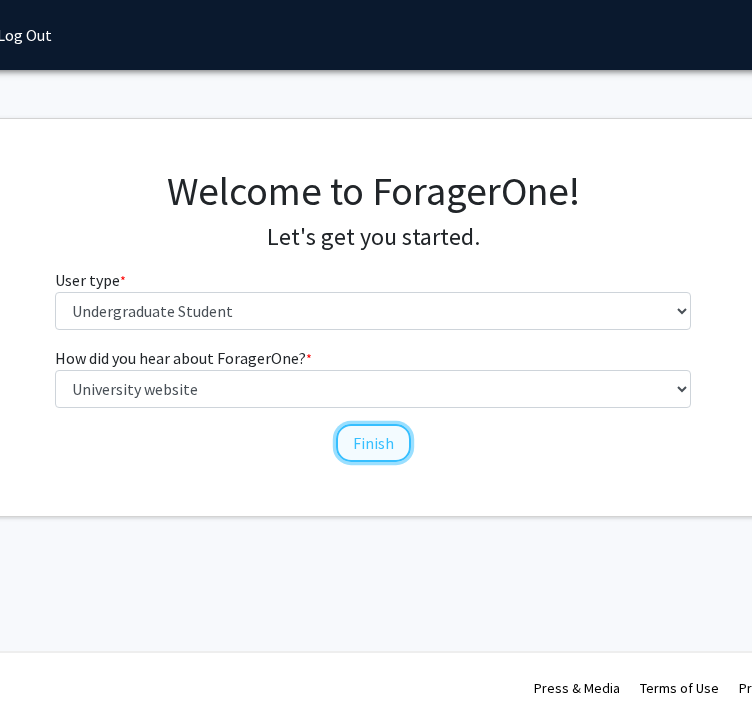 click on "Finish" at bounding box center [373, 443] 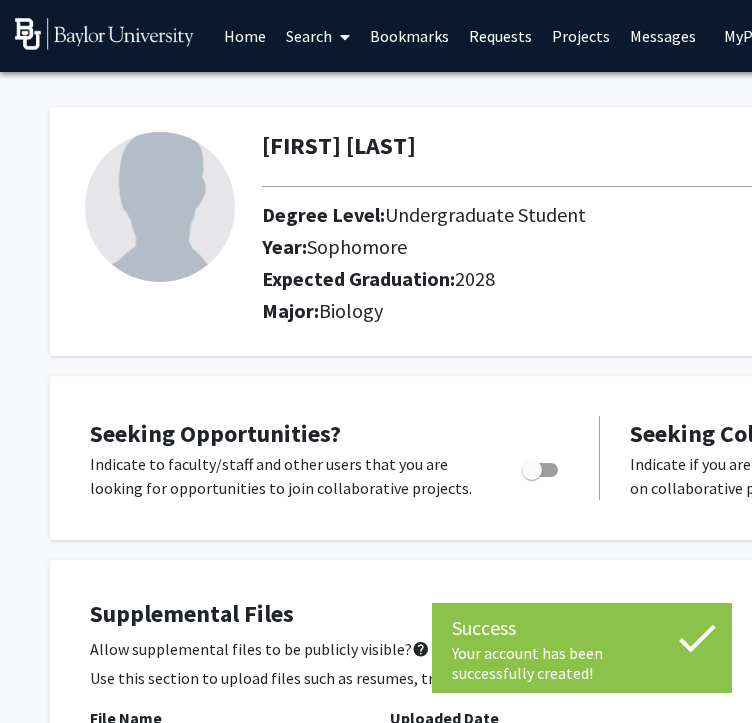 scroll, scrollTop: 0, scrollLeft: 22, axis: horizontal 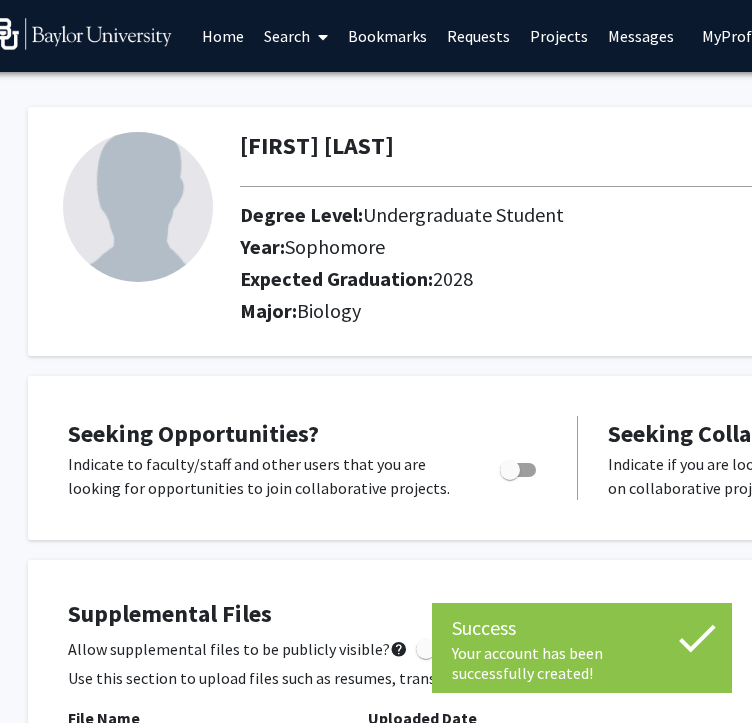 click at bounding box center (518, 470) 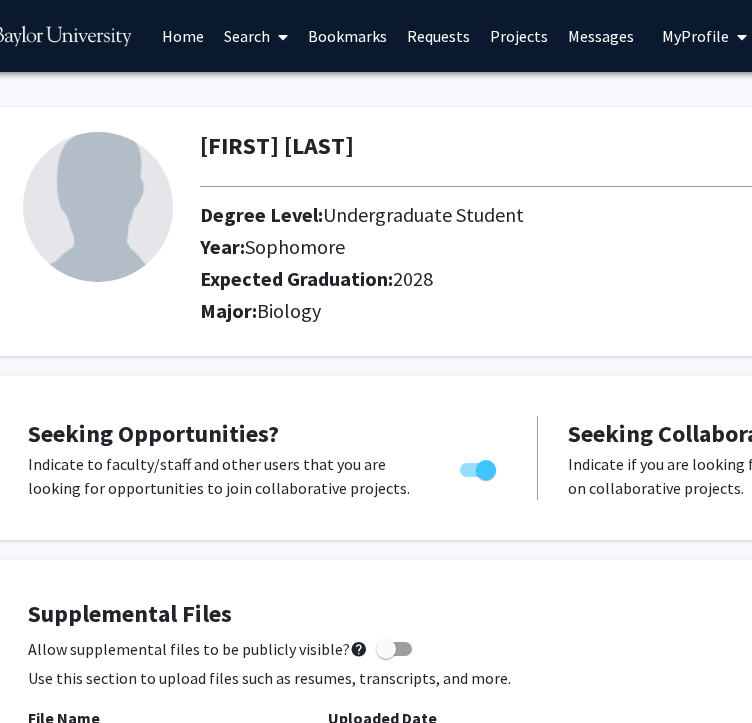 scroll, scrollTop: 0, scrollLeft: 81, axis: horizontal 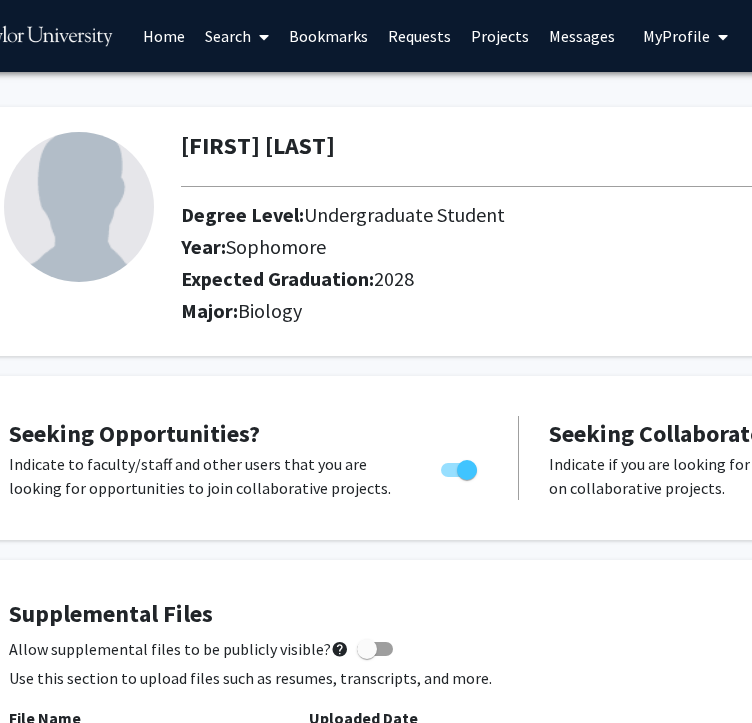 click on "Search" at bounding box center [237, 36] 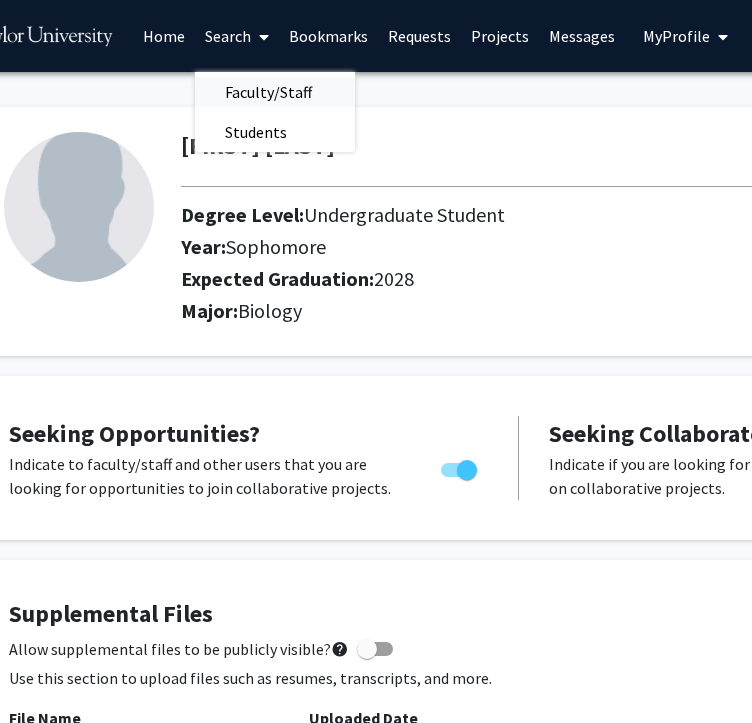 click on "Faculty/Staff" at bounding box center (268, 92) 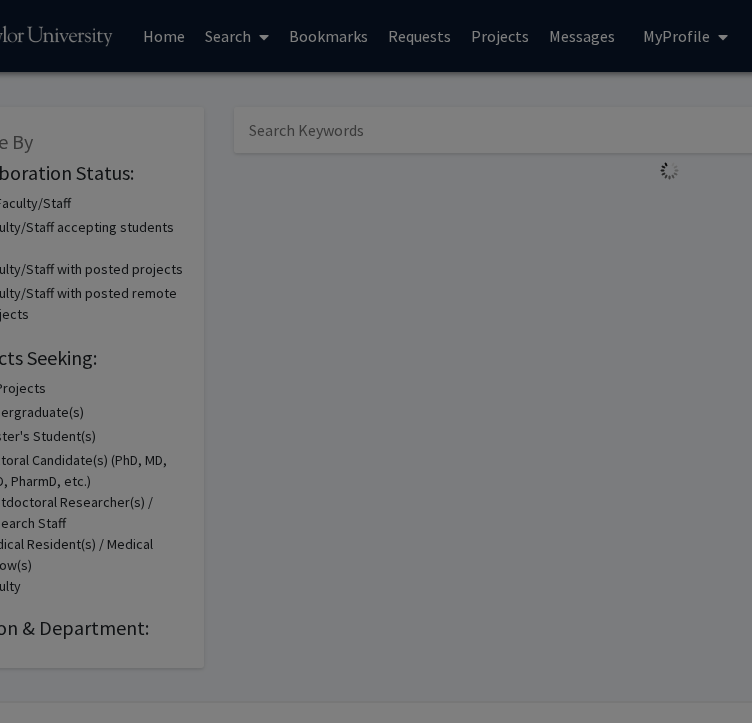scroll, scrollTop: 0, scrollLeft: 0, axis: both 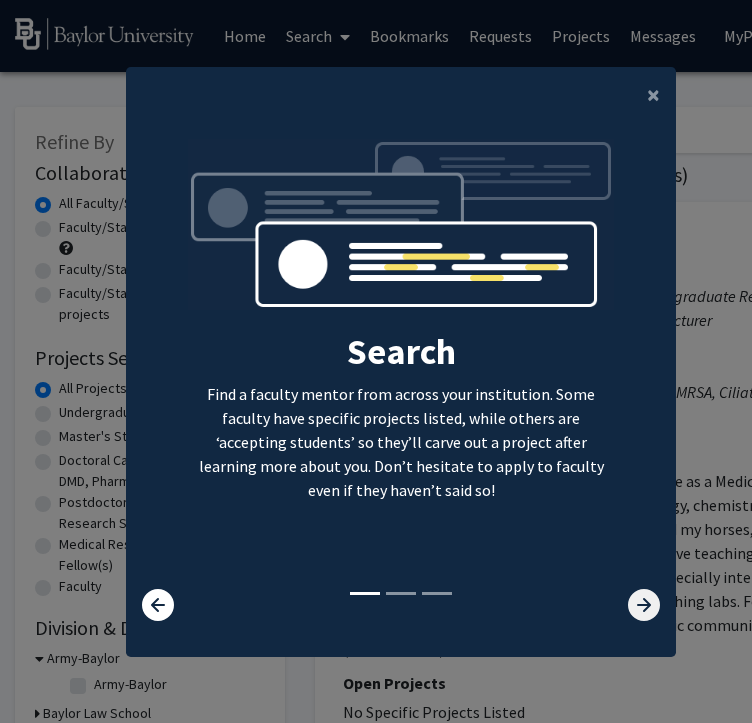click at bounding box center [644, 605] 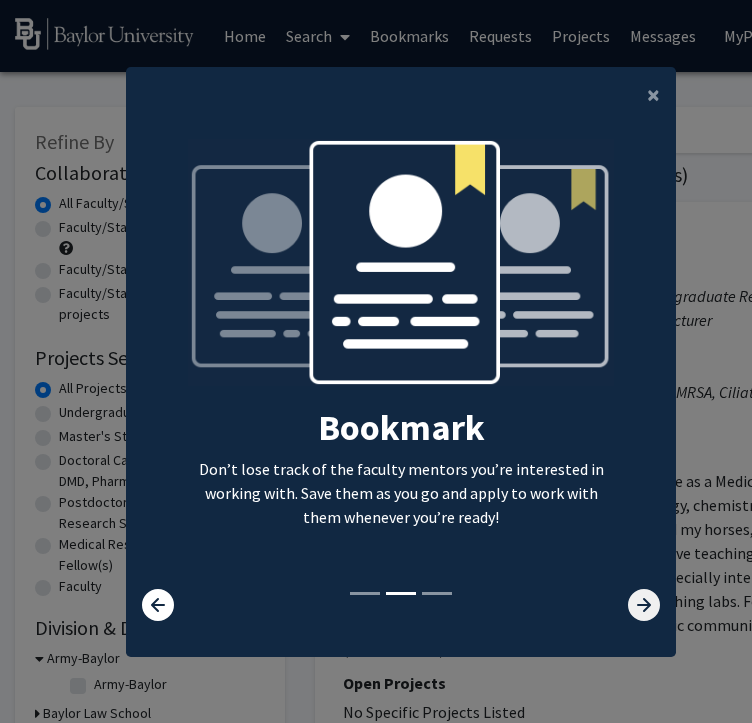 click at bounding box center (644, 605) 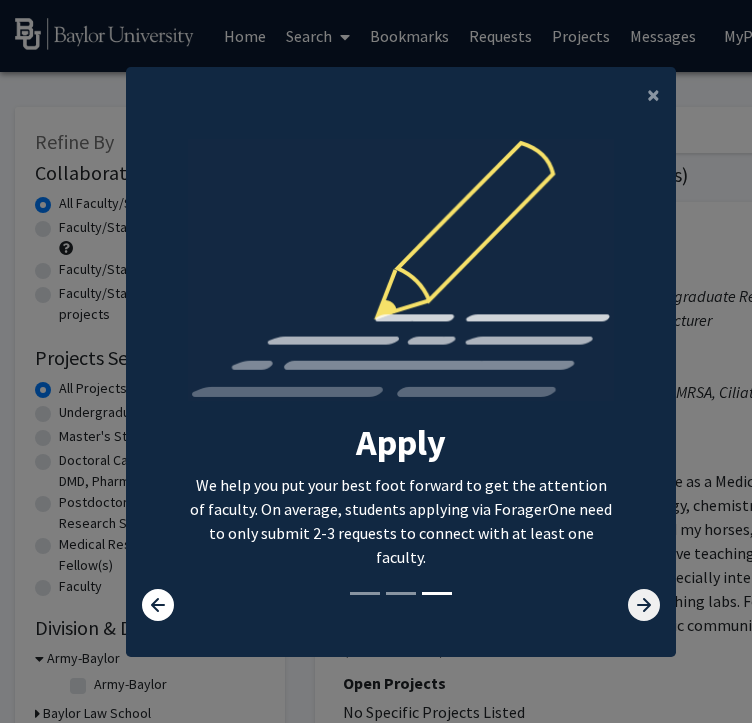 click at bounding box center (644, 605) 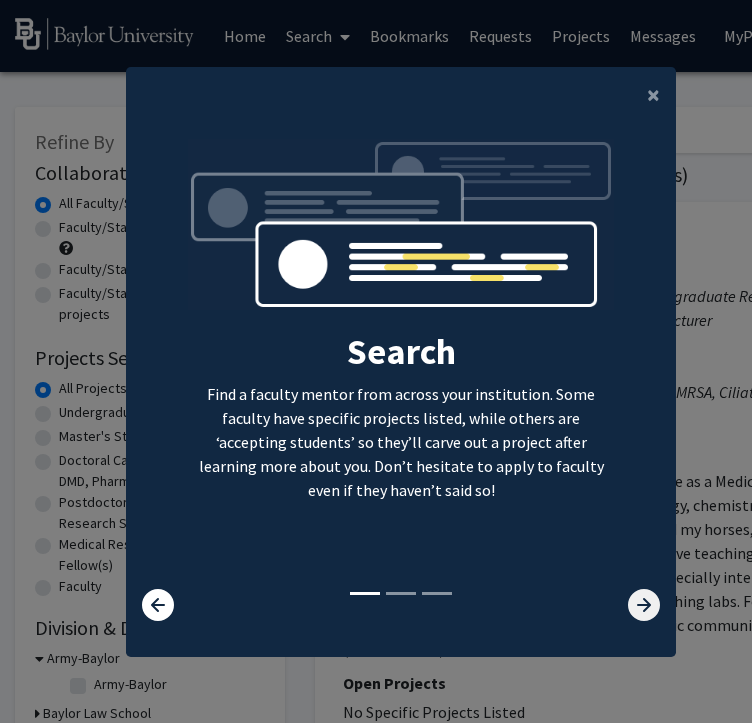 click at bounding box center (644, 605) 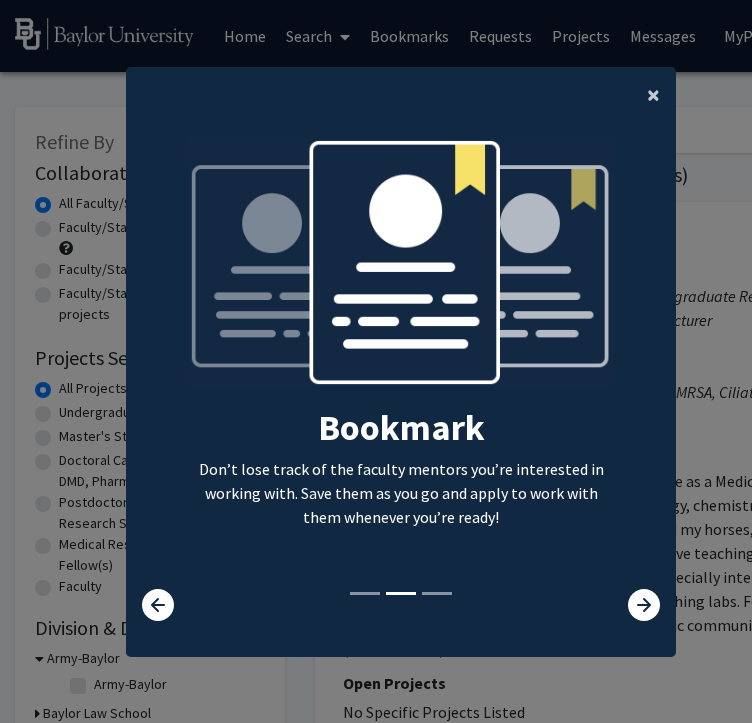 click on "×" at bounding box center [653, 95] 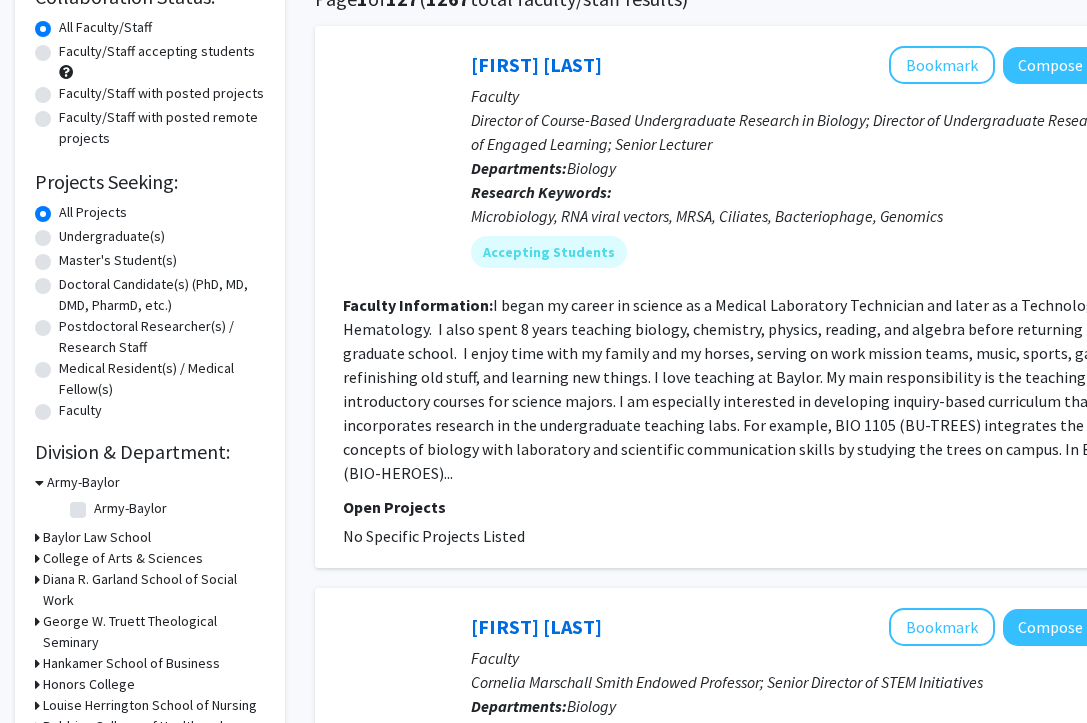 scroll, scrollTop: 171, scrollLeft: 0, axis: vertical 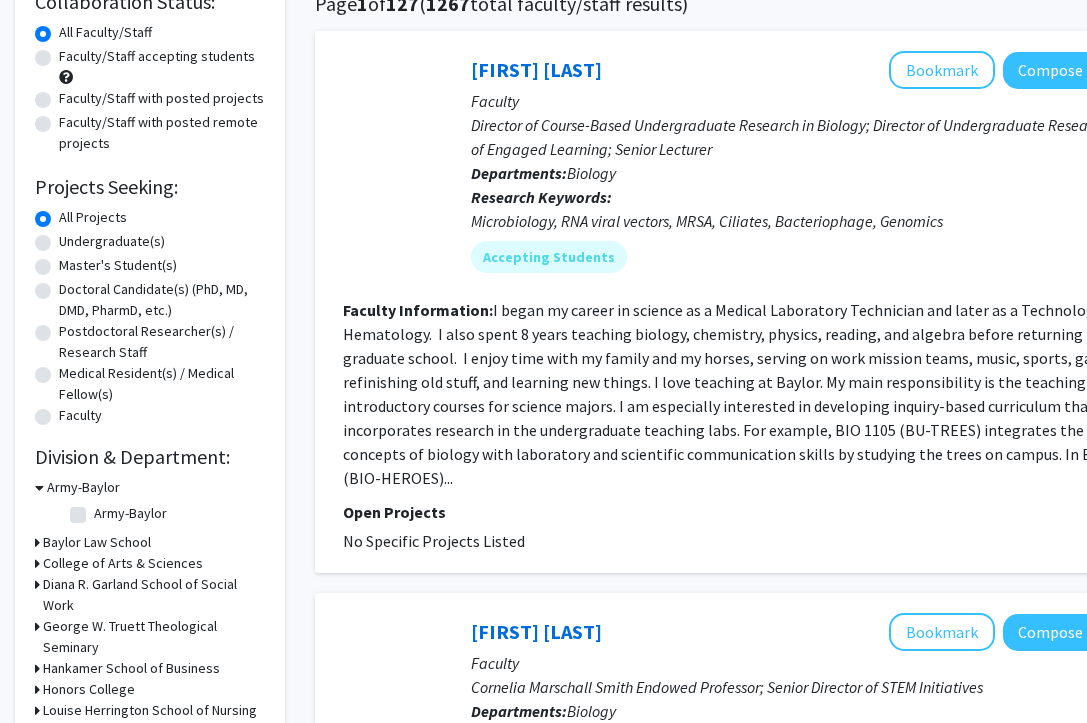 click on "Faculty/Staff accepting students" at bounding box center [157, 56] 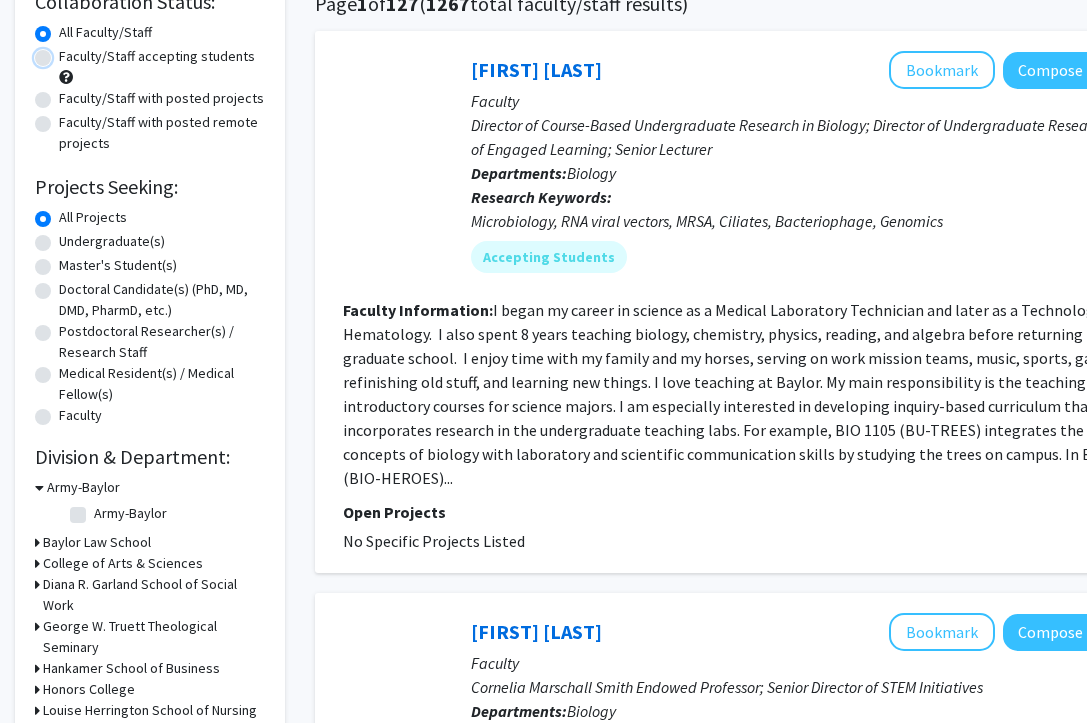 click on "Faculty/Staff accepting students" at bounding box center [65, 52] 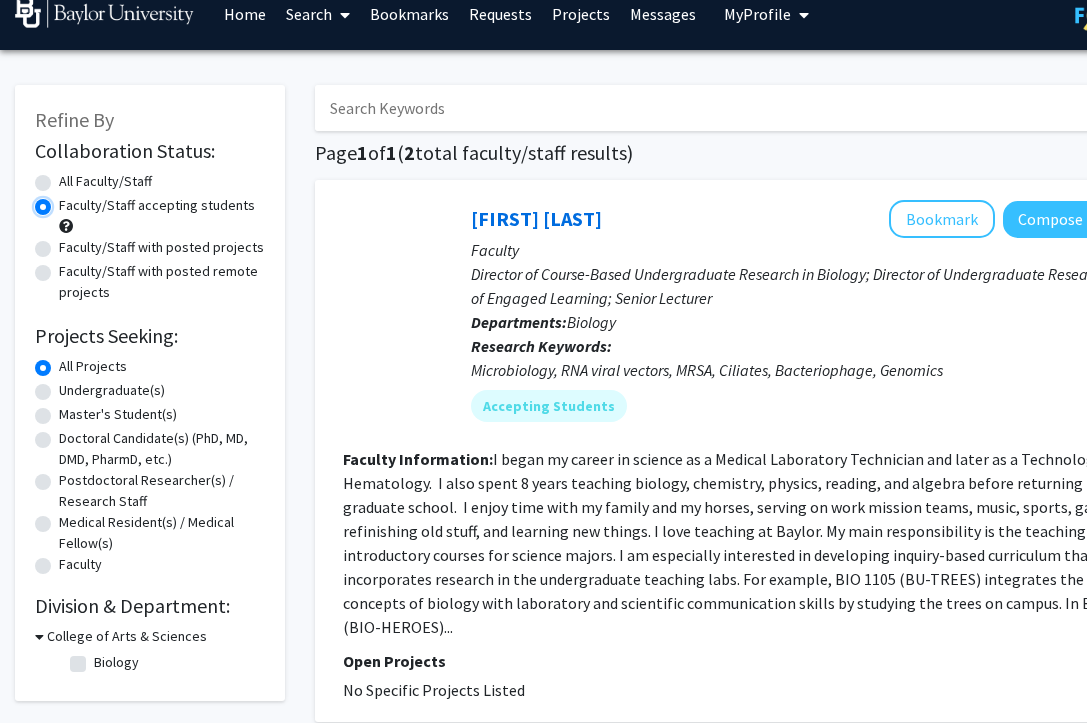 scroll, scrollTop: 28, scrollLeft: 0, axis: vertical 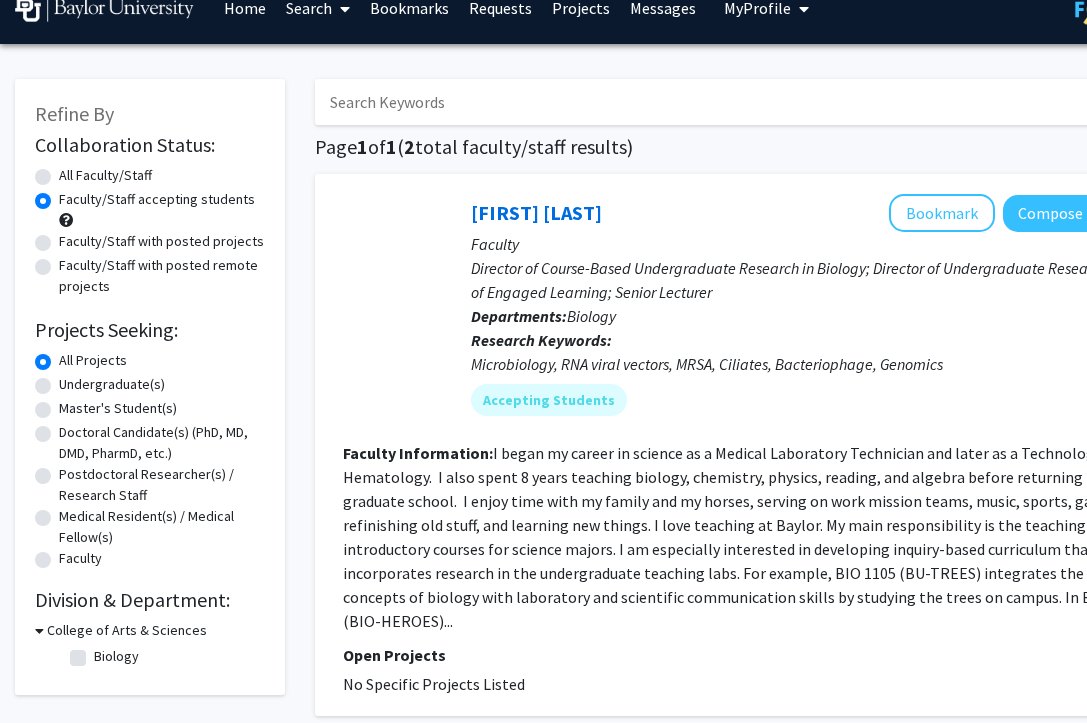click on "Undergraduate(s)" at bounding box center (112, 384) 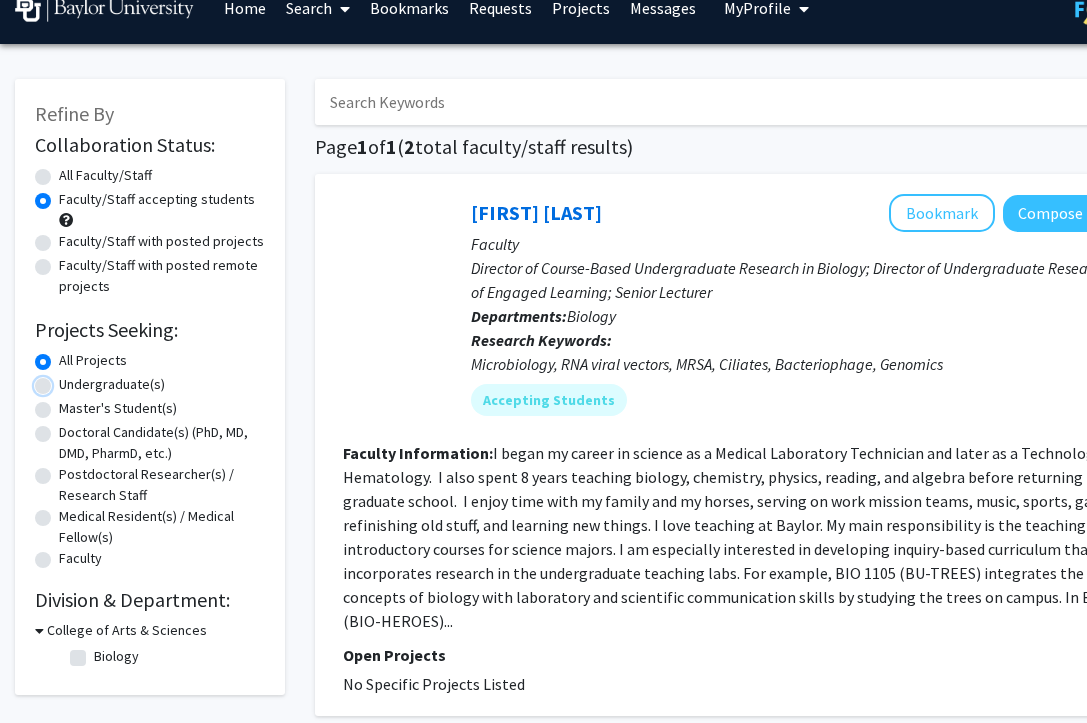 radio on "true" 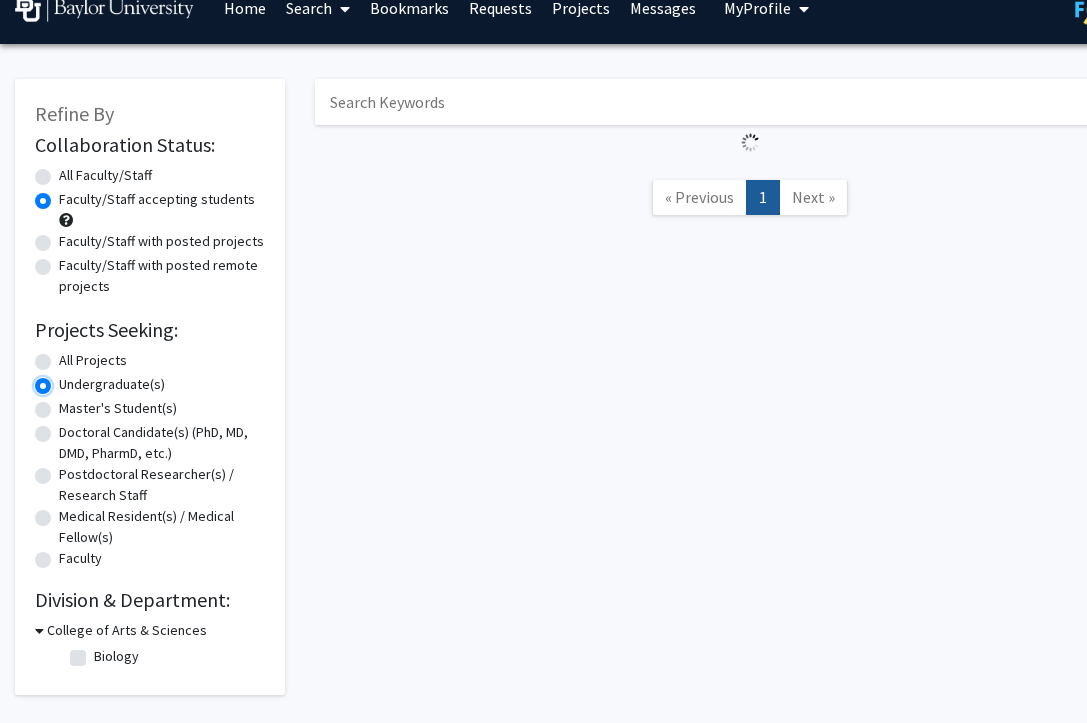 scroll, scrollTop: 0, scrollLeft: 0, axis: both 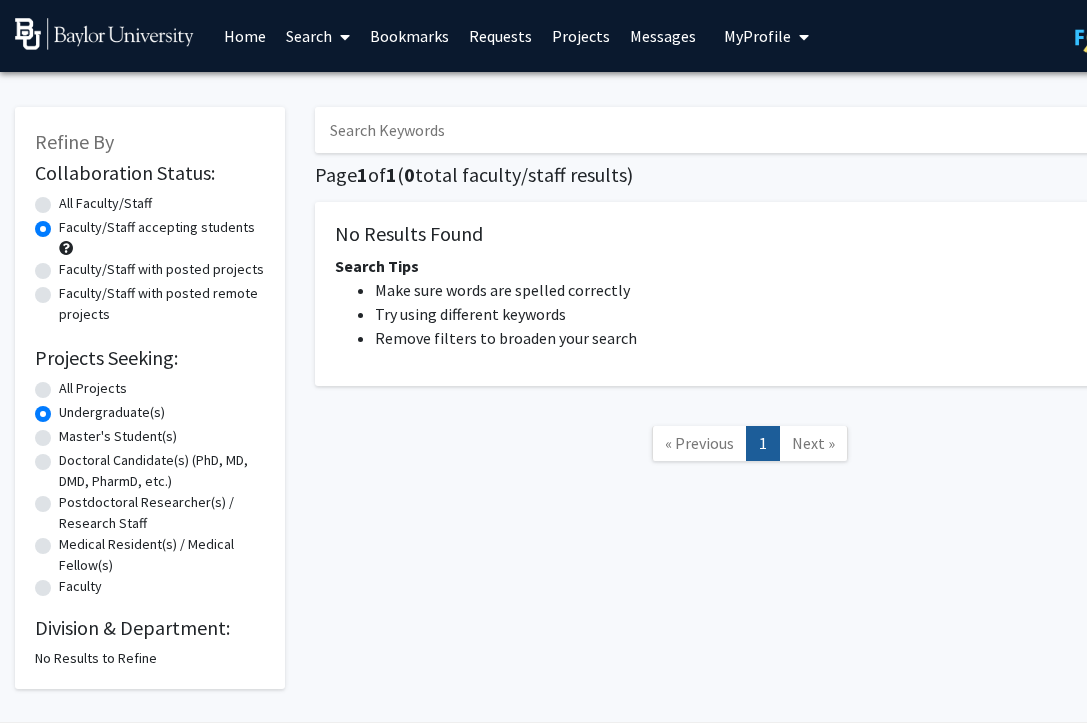 click on "All Projects" at bounding box center [93, 388] 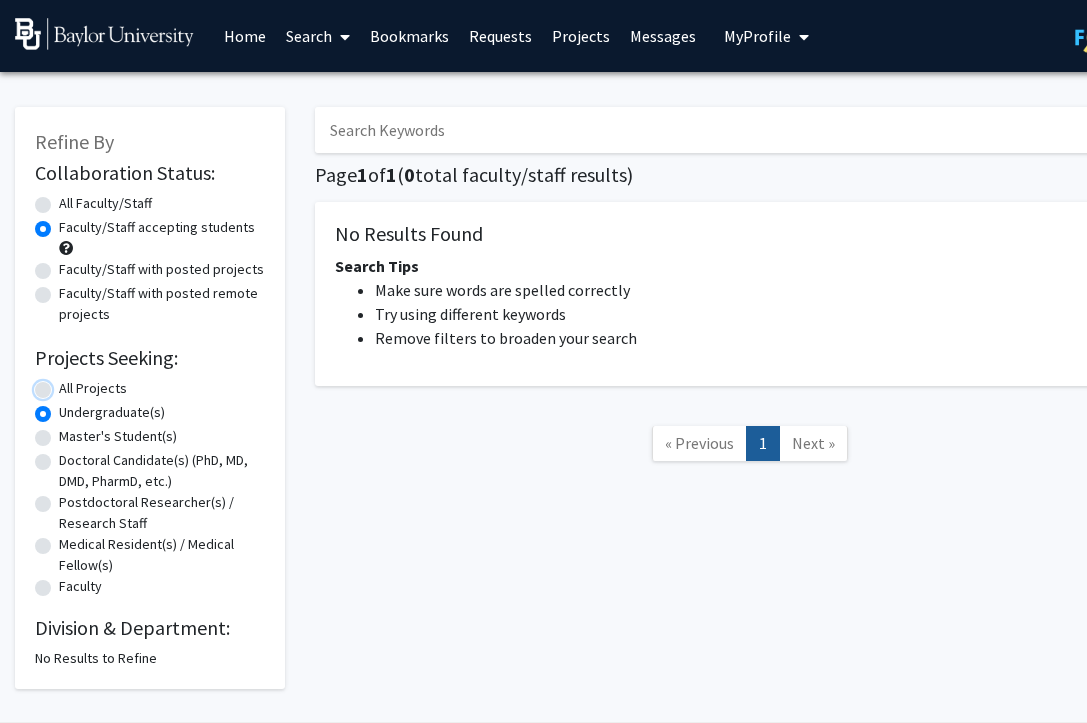 click on "All Projects" at bounding box center (65, 384) 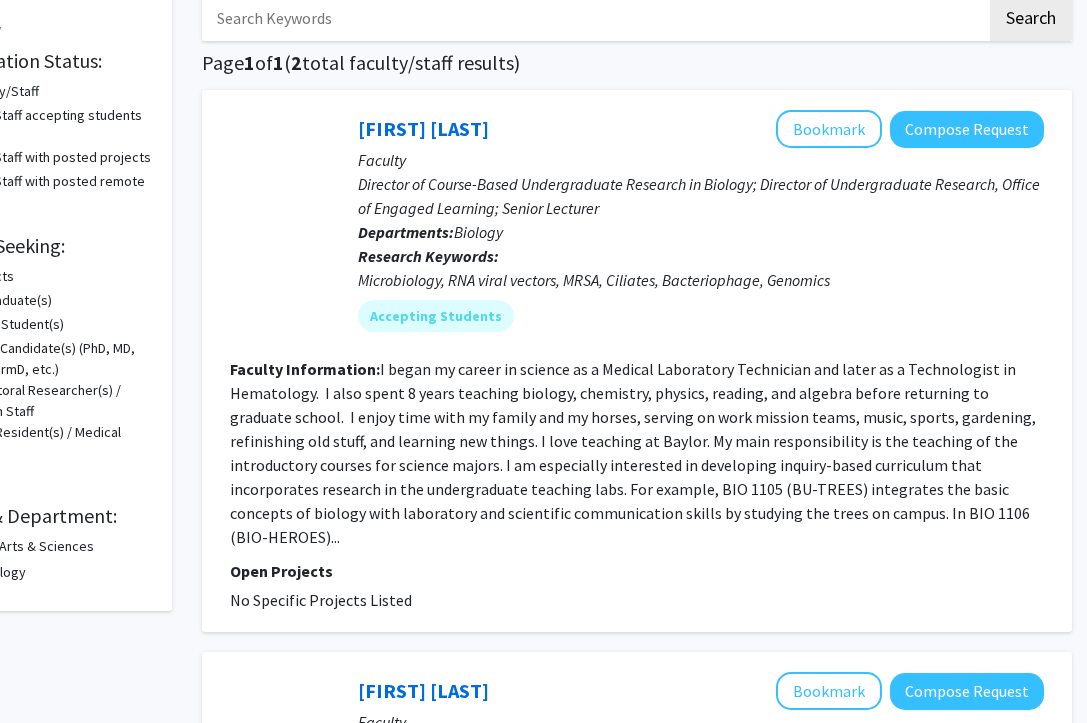 scroll, scrollTop: 116, scrollLeft: 113, axis: both 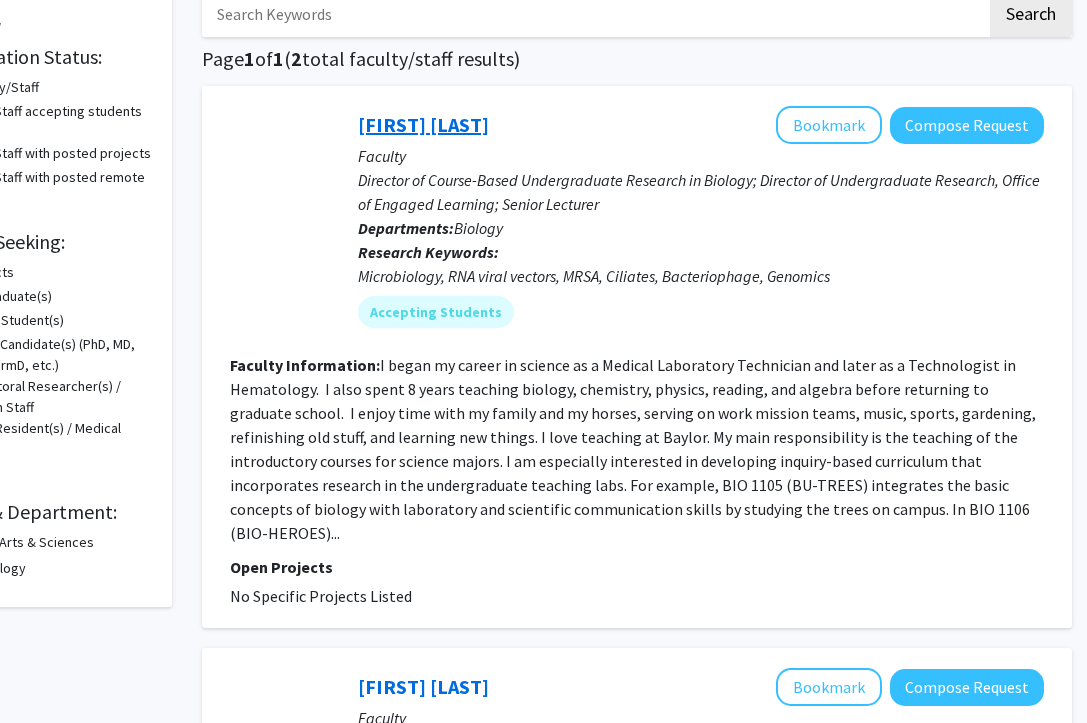 click on "[FIRST] [LAST]" at bounding box center (423, 124) 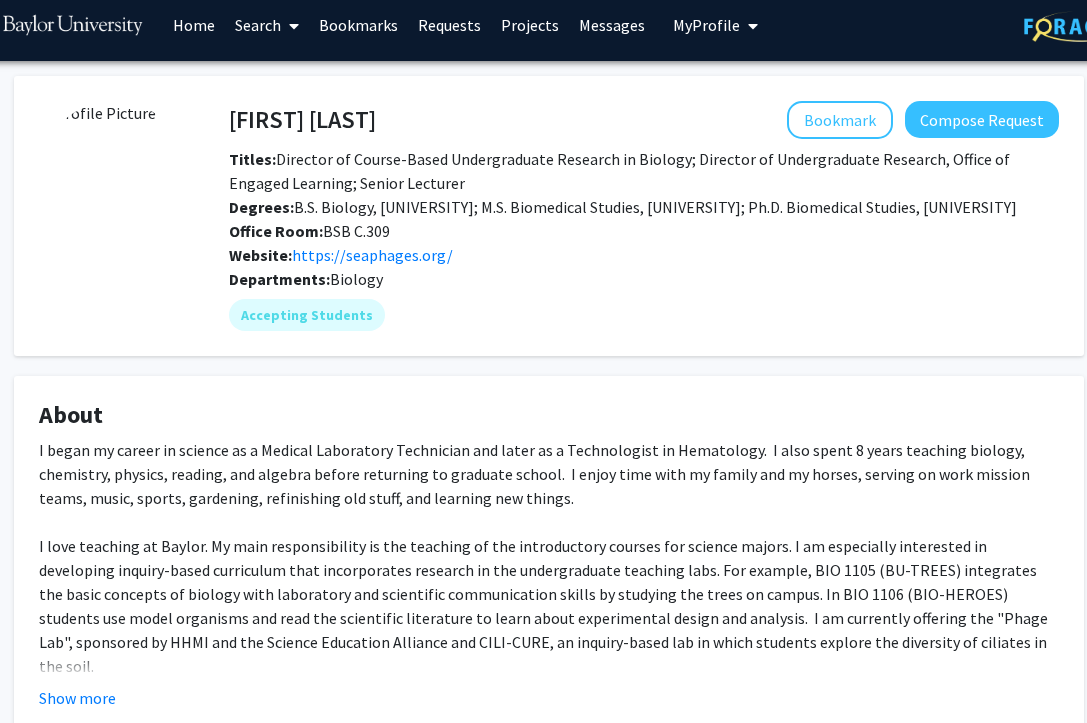 scroll, scrollTop: 17, scrollLeft: 51, axis: both 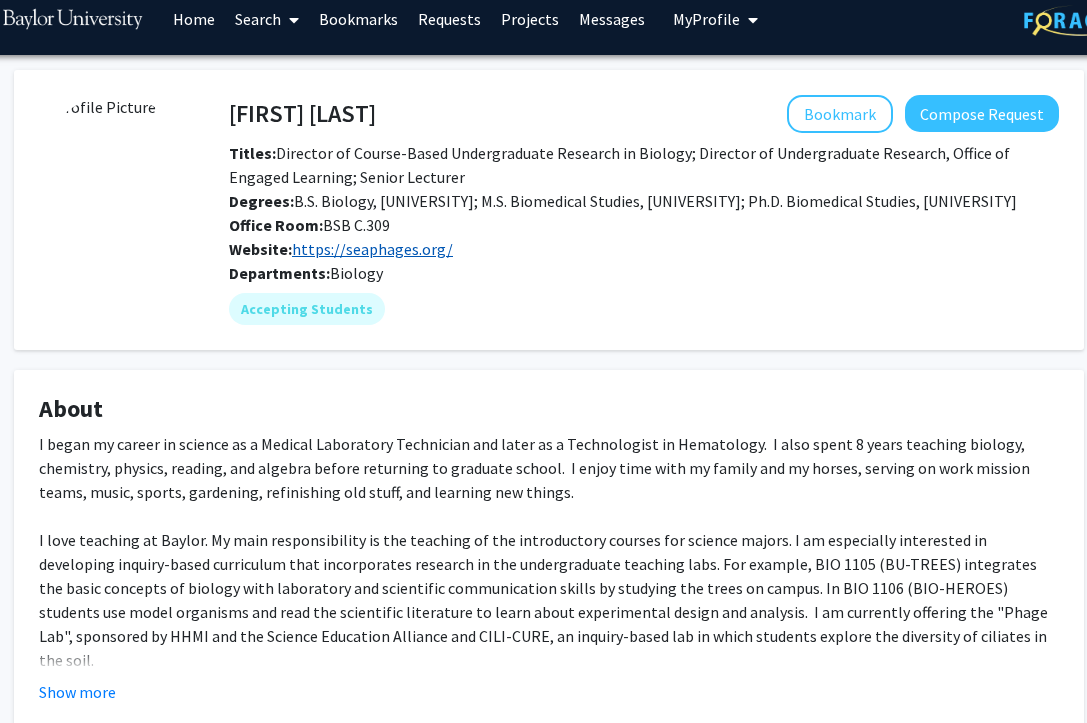click on "https://seaphages.org/" at bounding box center (372, 249) 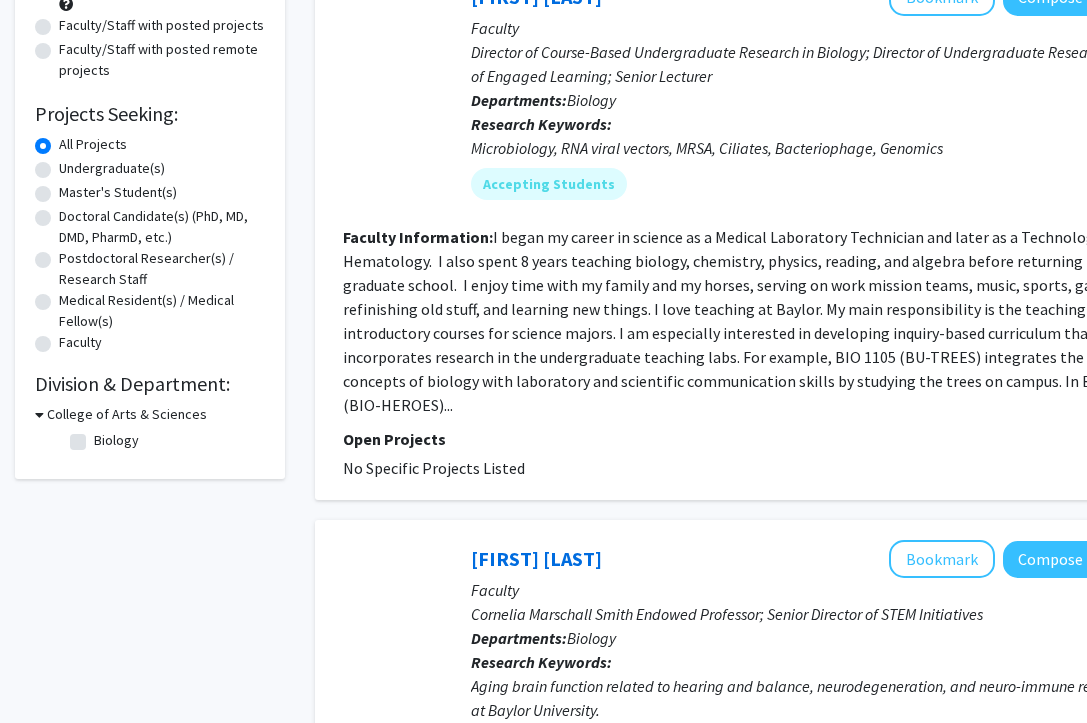 scroll, scrollTop: 565, scrollLeft: 0, axis: vertical 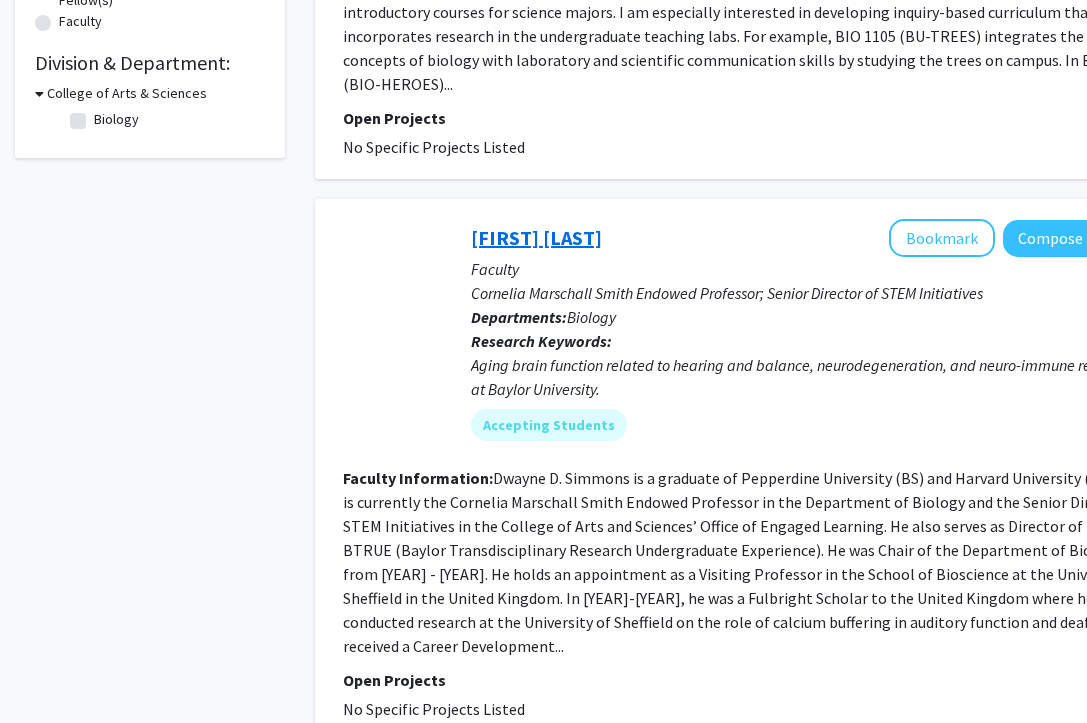 click on "[FIRST] [LAST]" at bounding box center (536, 237) 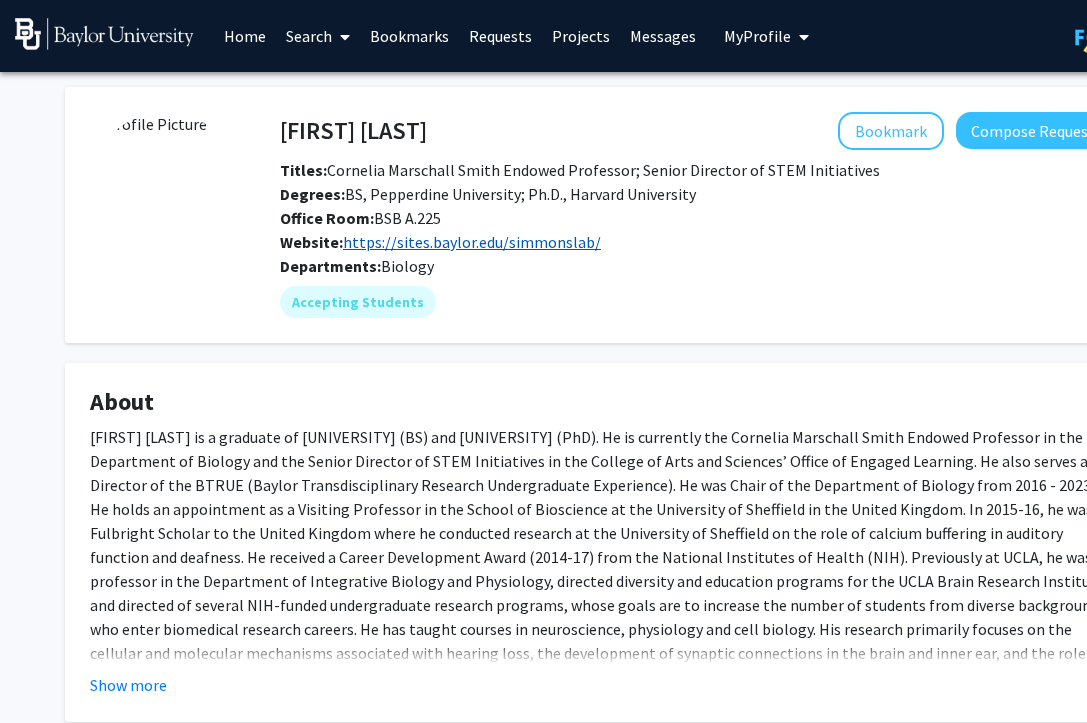 click on "https://sites.baylor.edu/simmonslab/" at bounding box center [472, 242] 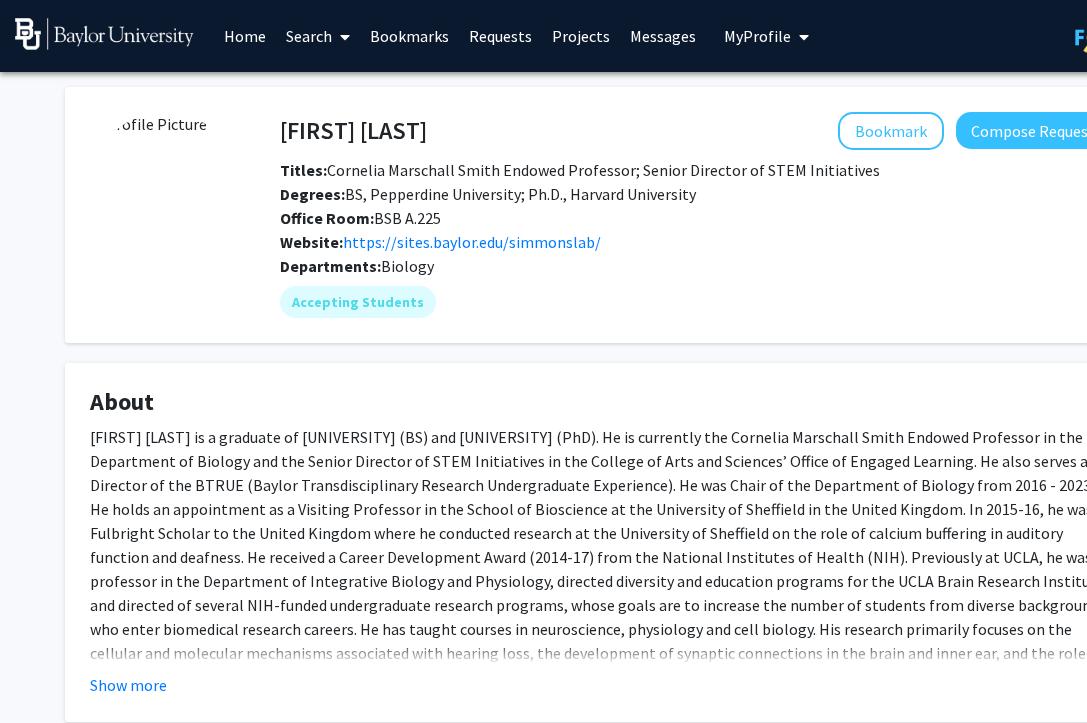 click on "Projects" at bounding box center [581, 36] 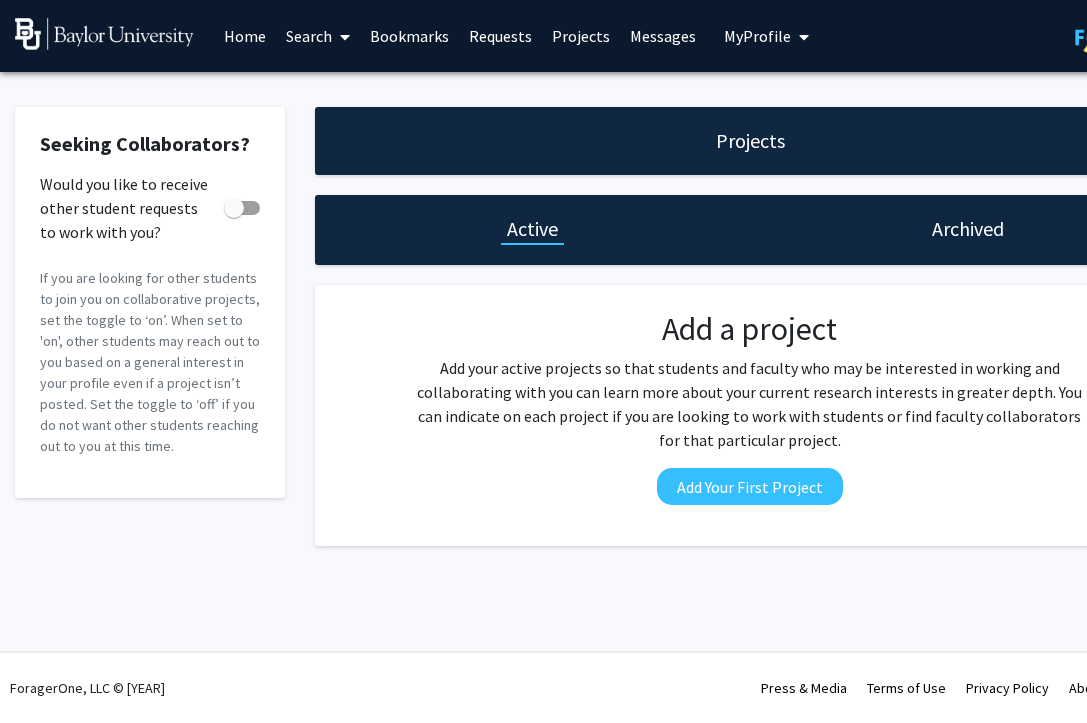 click on "Projects" at bounding box center (581, 36) 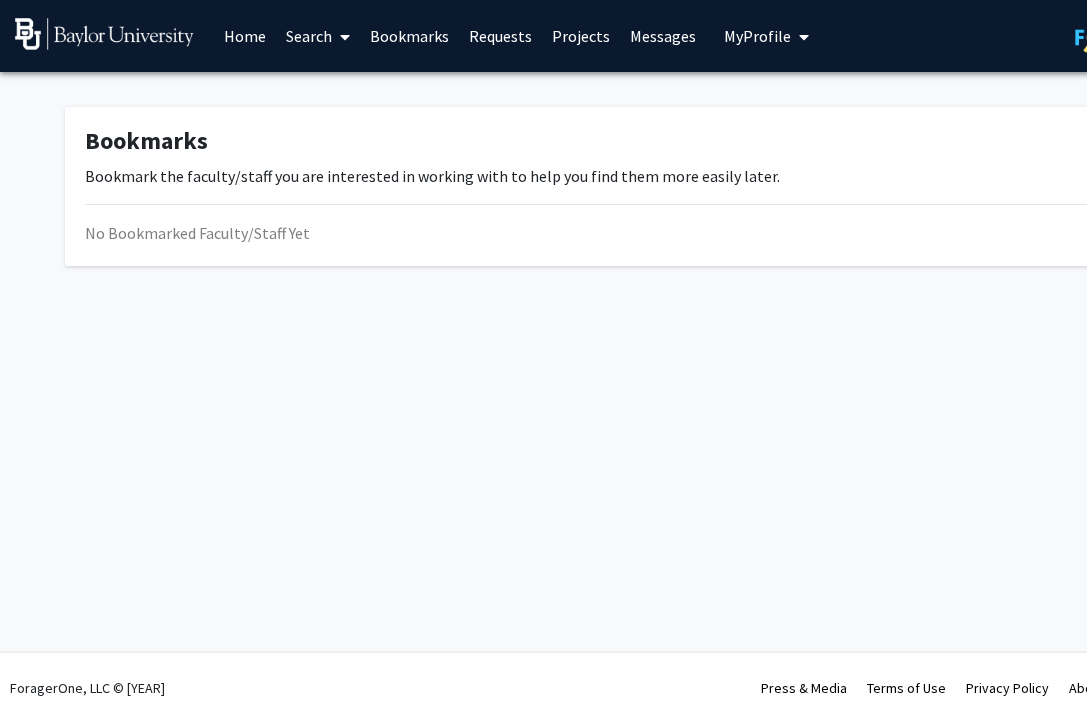 click on "Search" at bounding box center [318, 36] 